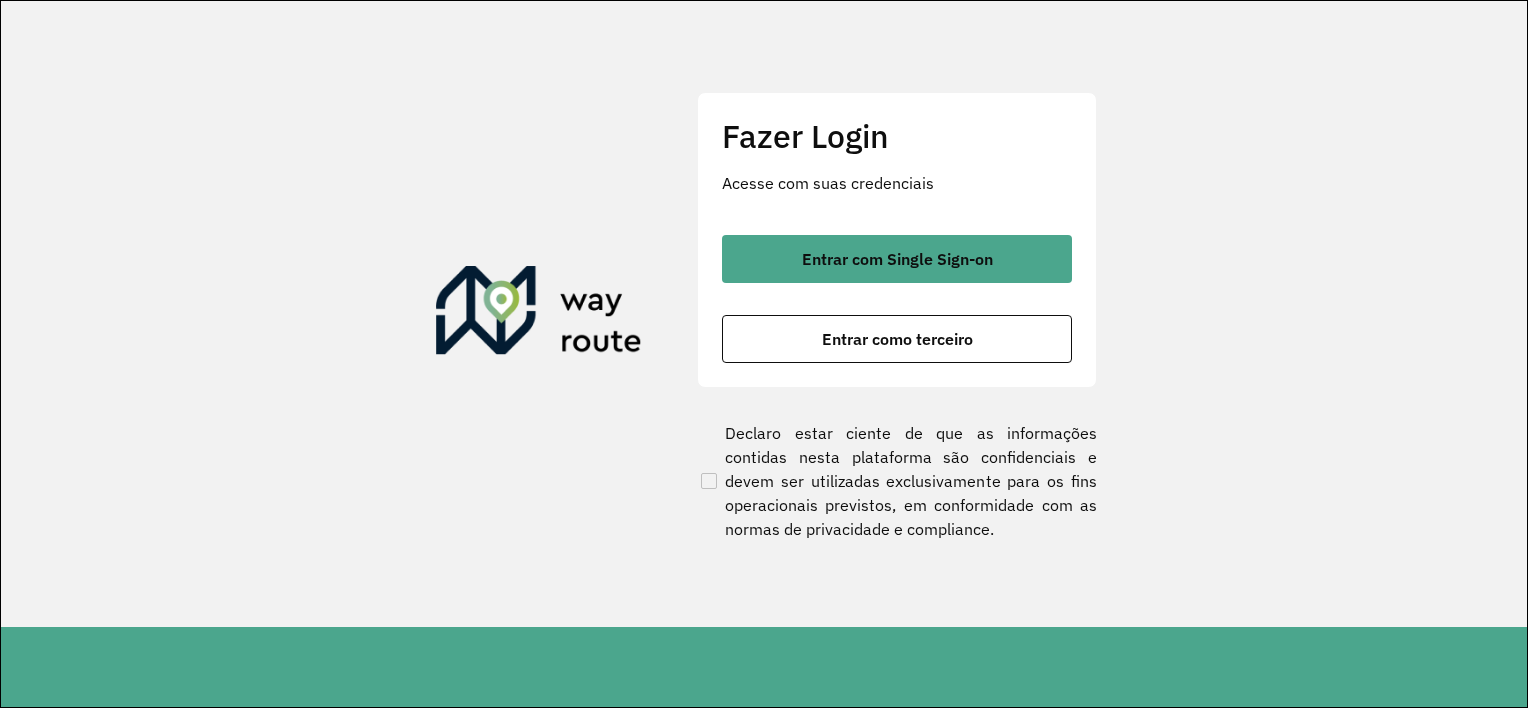 scroll, scrollTop: 0, scrollLeft: 0, axis: both 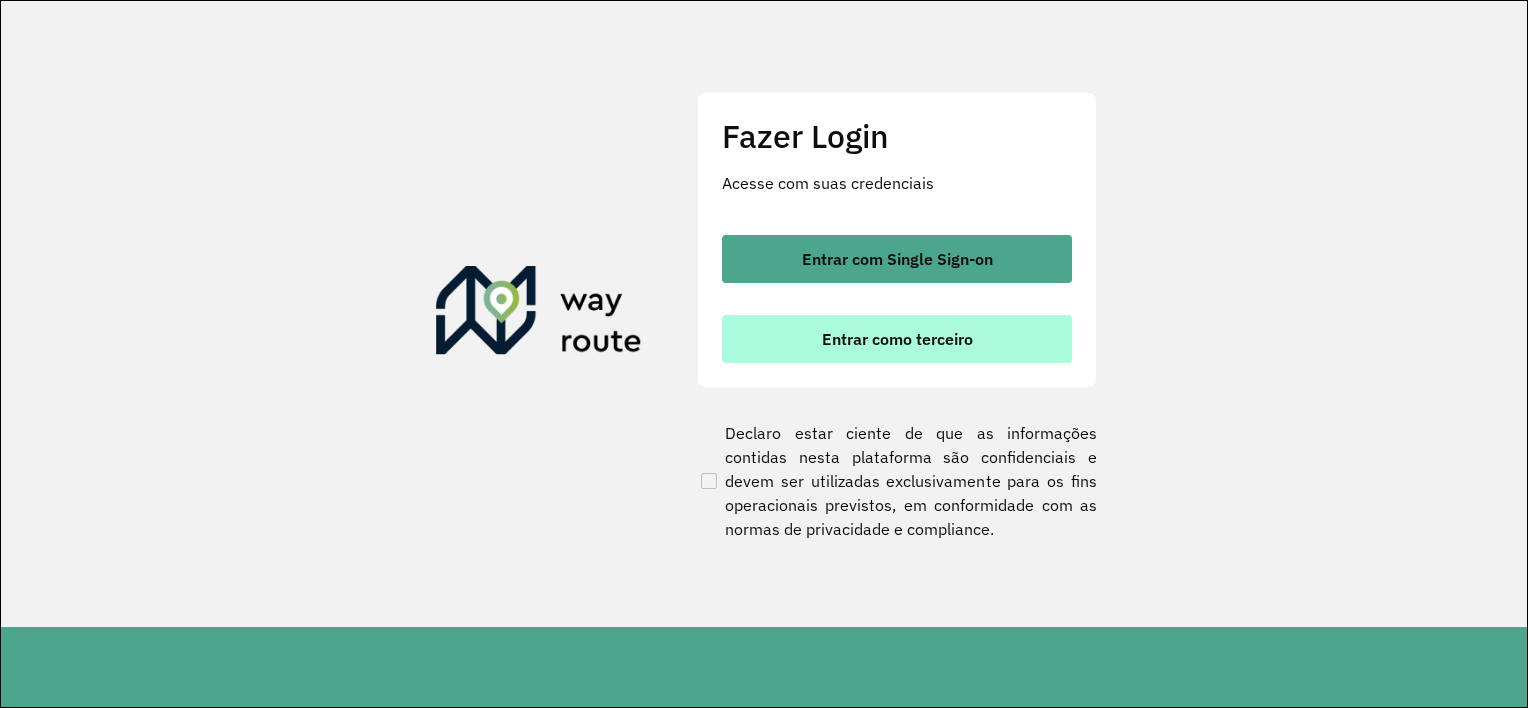 click on "Entrar como terceiro" at bounding box center [897, 339] 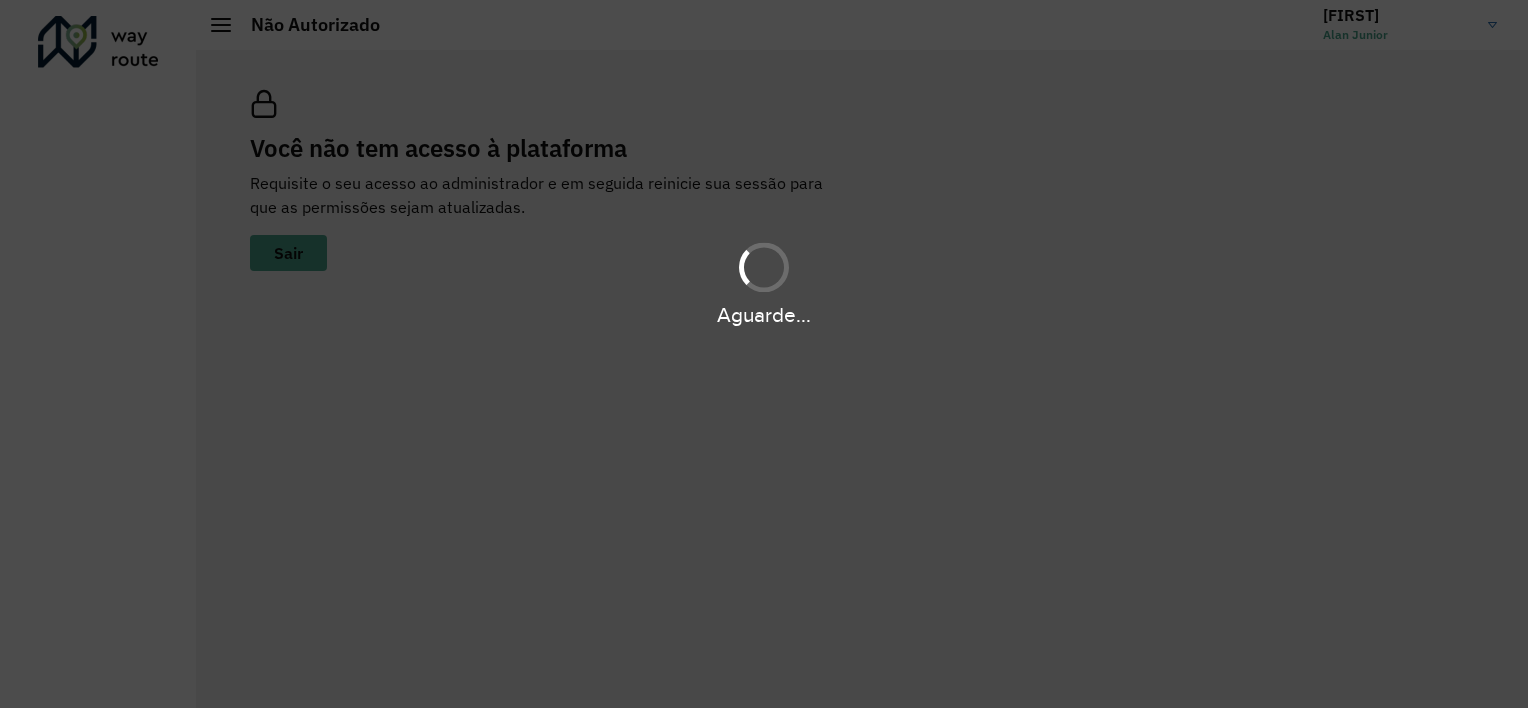 scroll, scrollTop: 0, scrollLeft: 0, axis: both 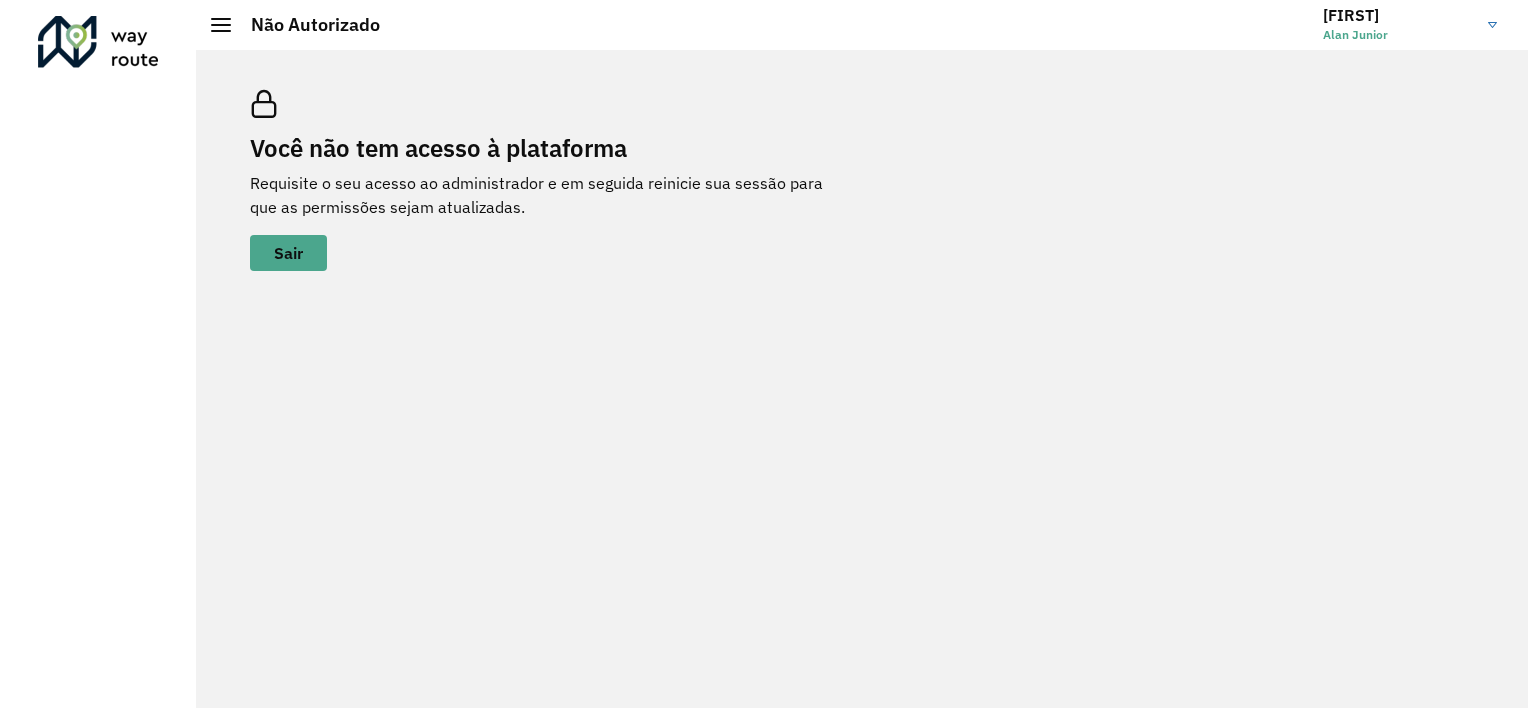 click on "Alan Junior" 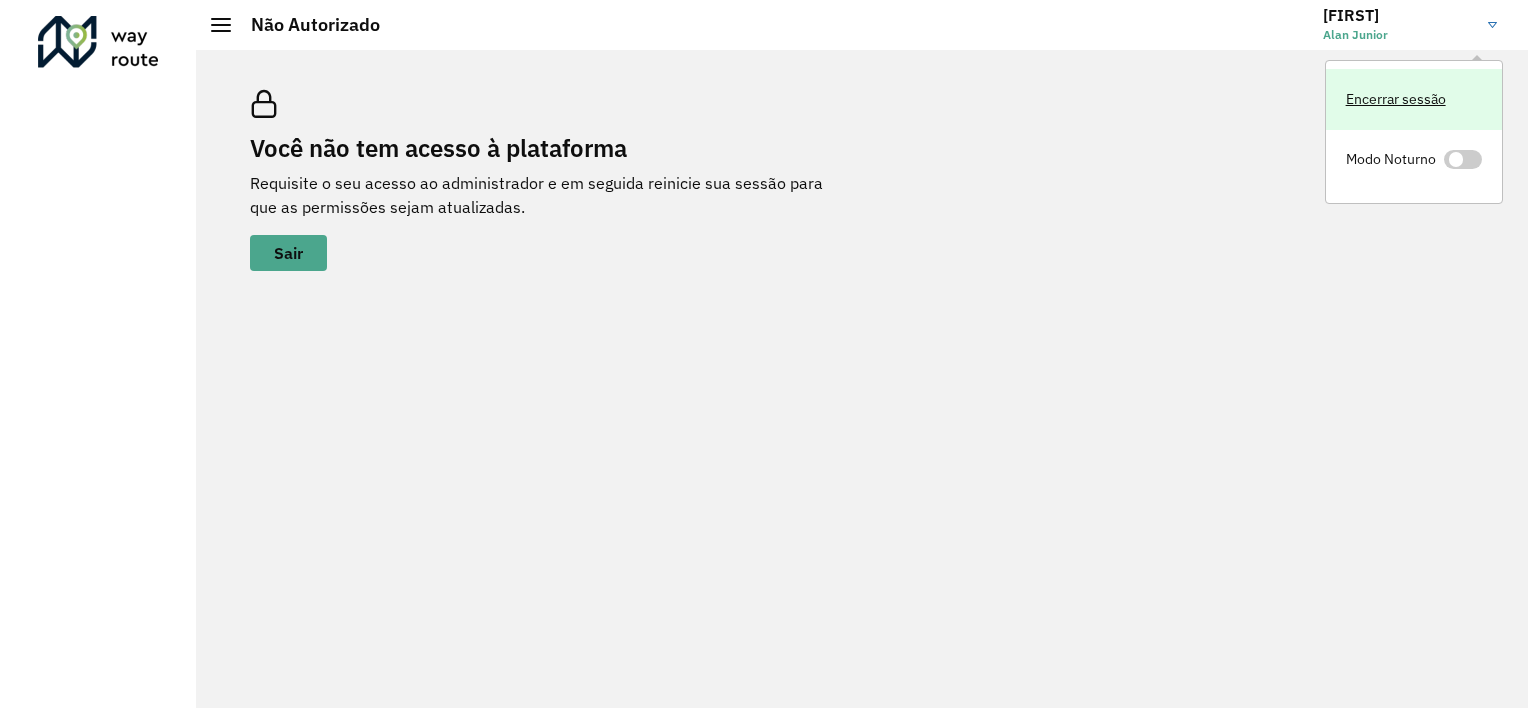 click on "Encerrar sessão" 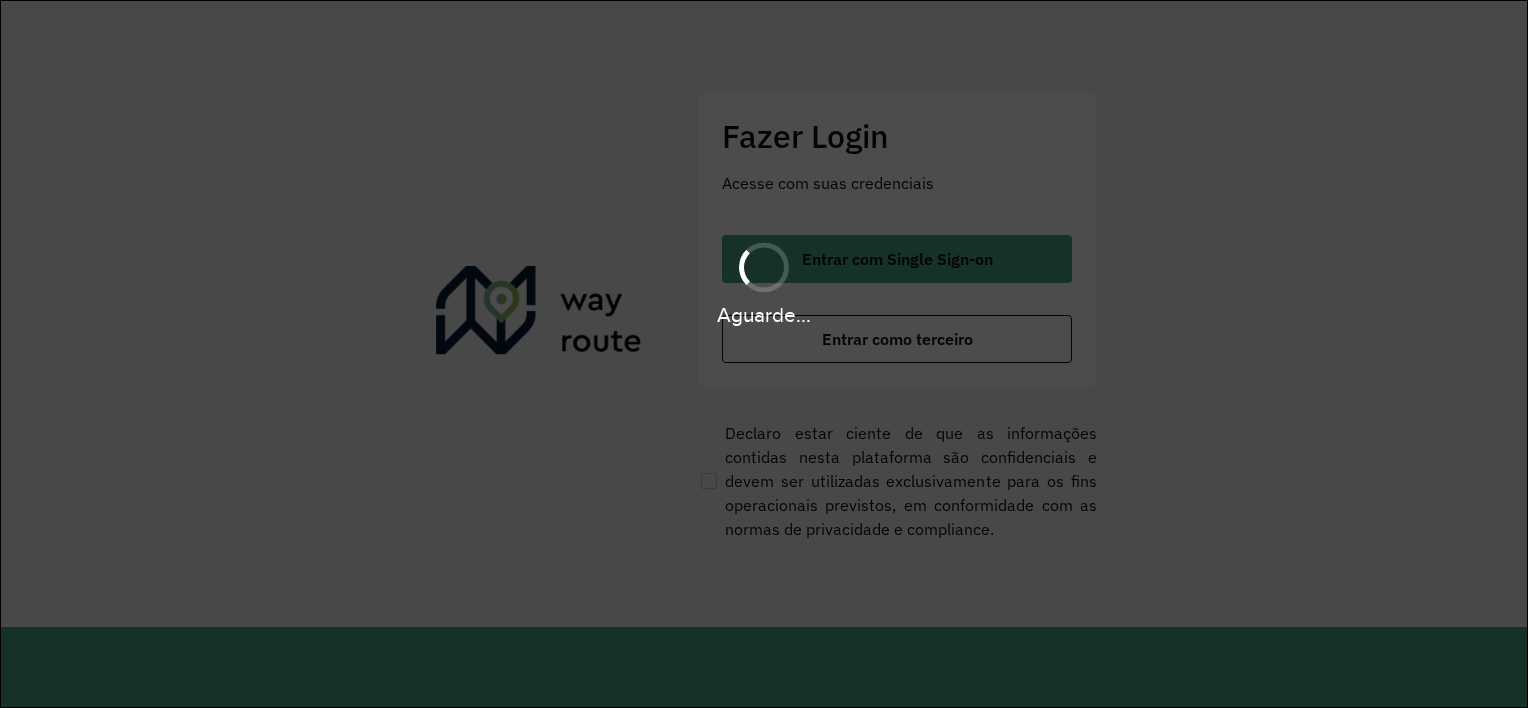 scroll, scrollTop: 0, scrollLeft: 0, axis: both 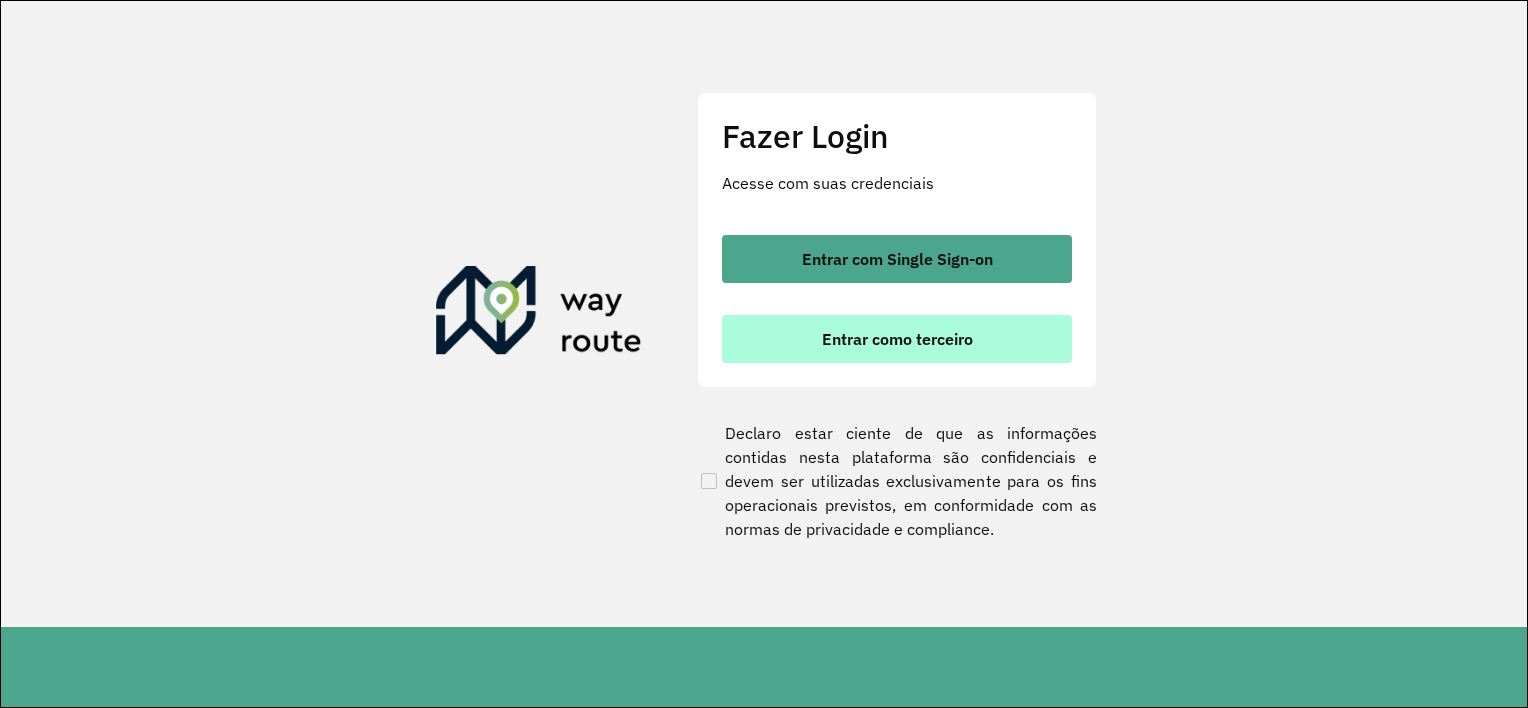 click on "Entrar como terceiro" at bounding box center [897, 339] 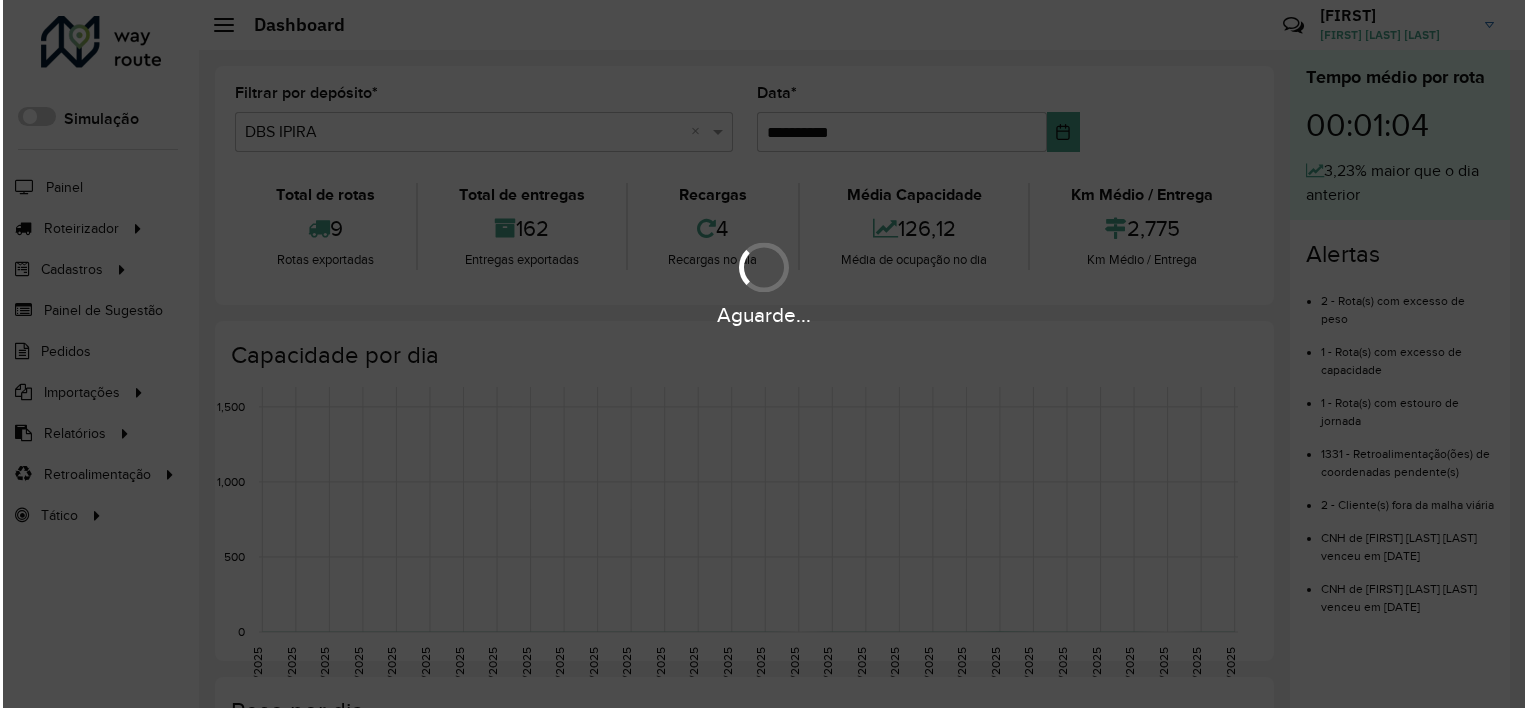 scroll, scrollTop: 0, scrollLeft: 0, axis: both 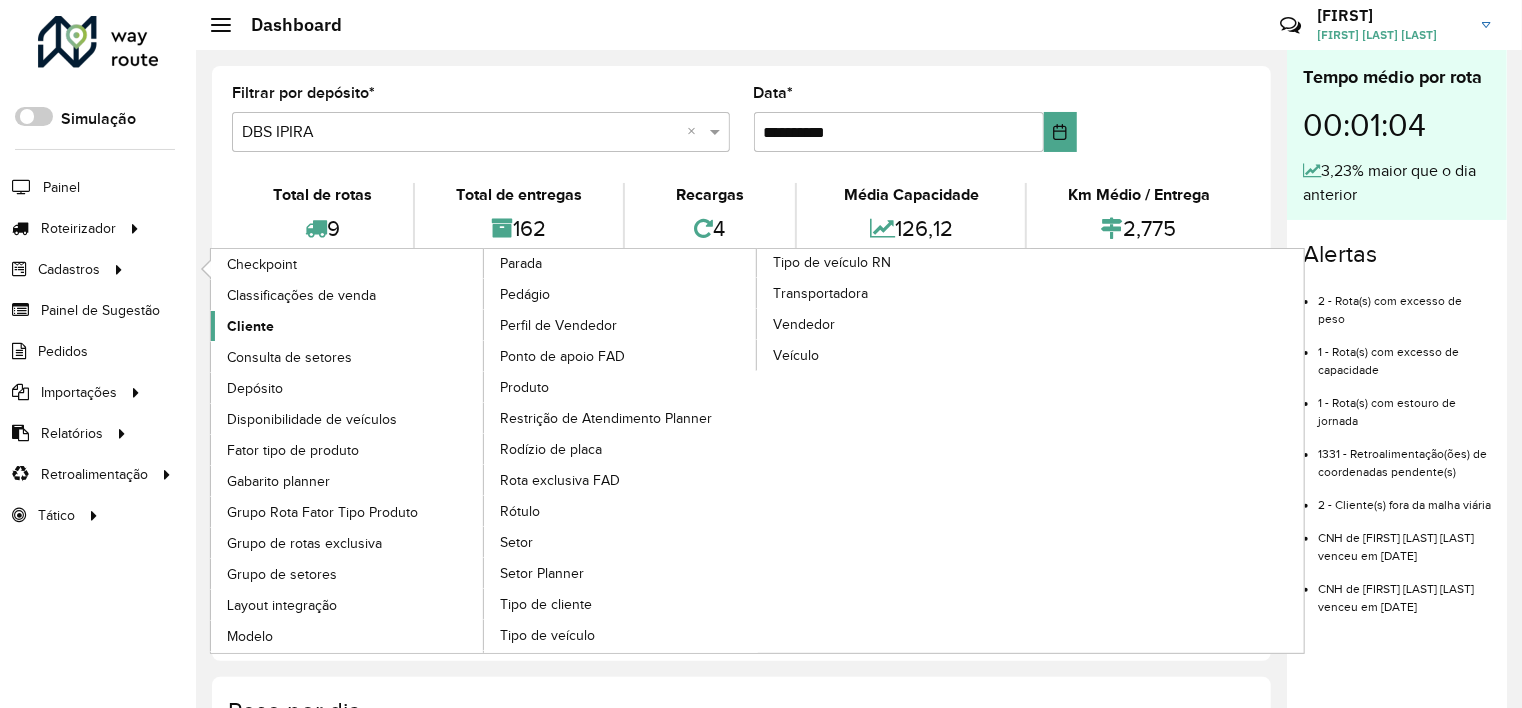 click on "Cliente" 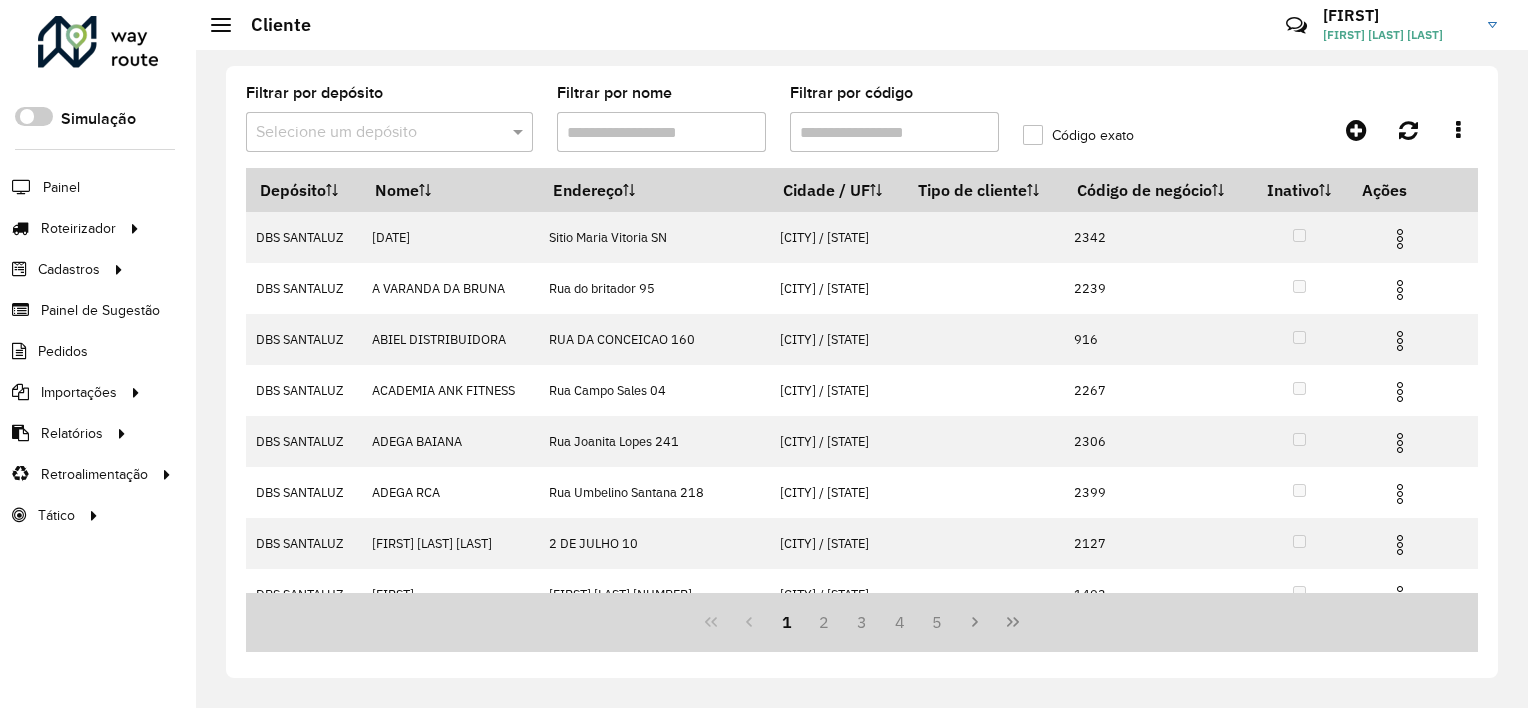 click at bounding box center [369, 133] 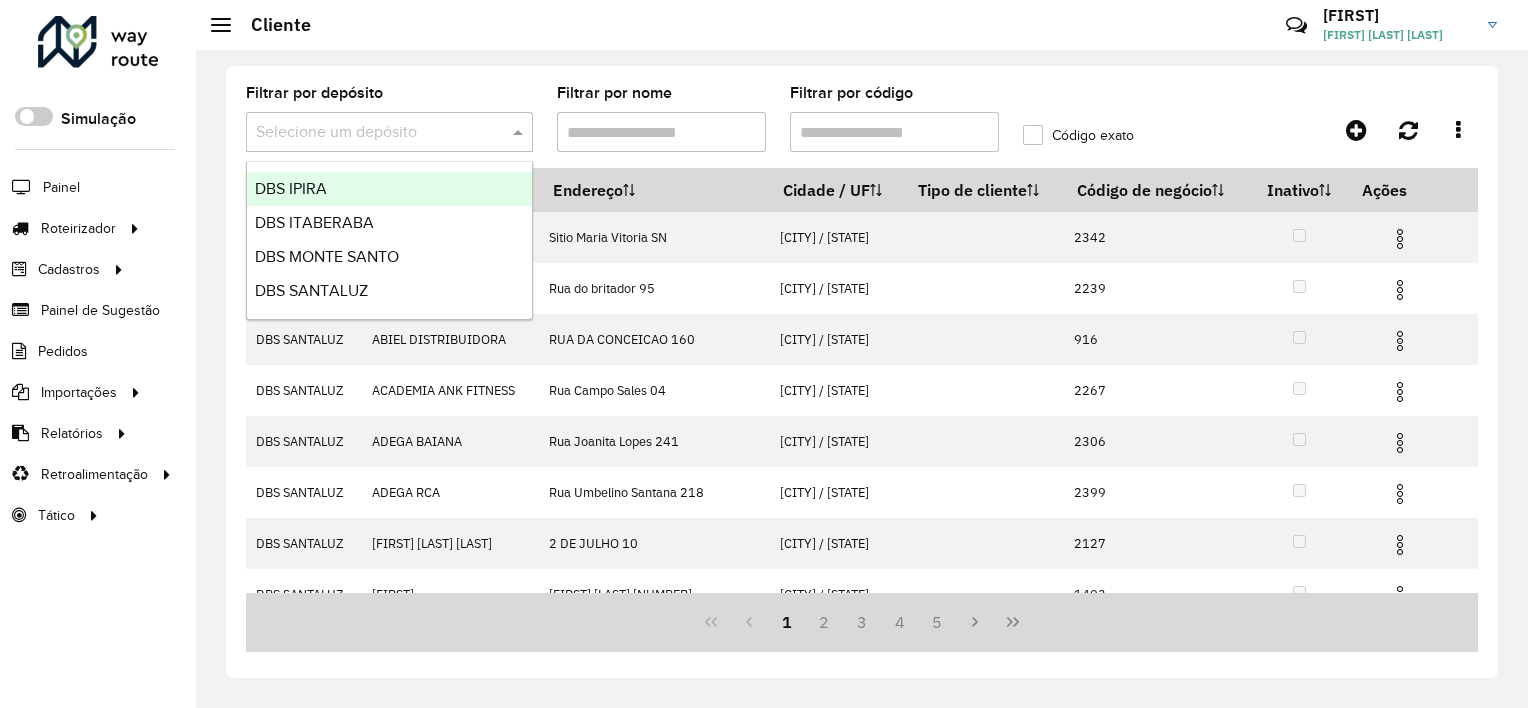click on "DBS IPIRA" at bounding box center (389, 189) 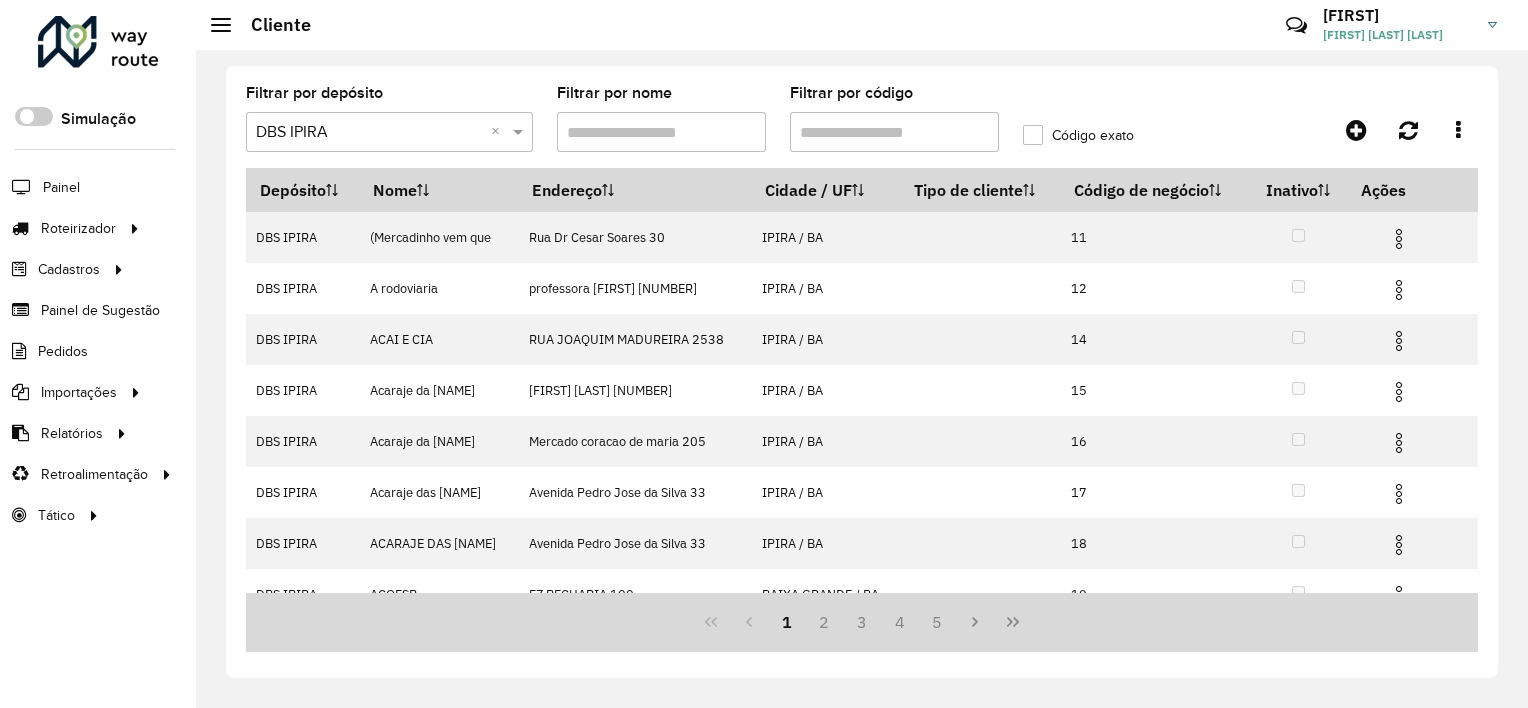click on "Filtrar por código" at bounding box center [894, 132] 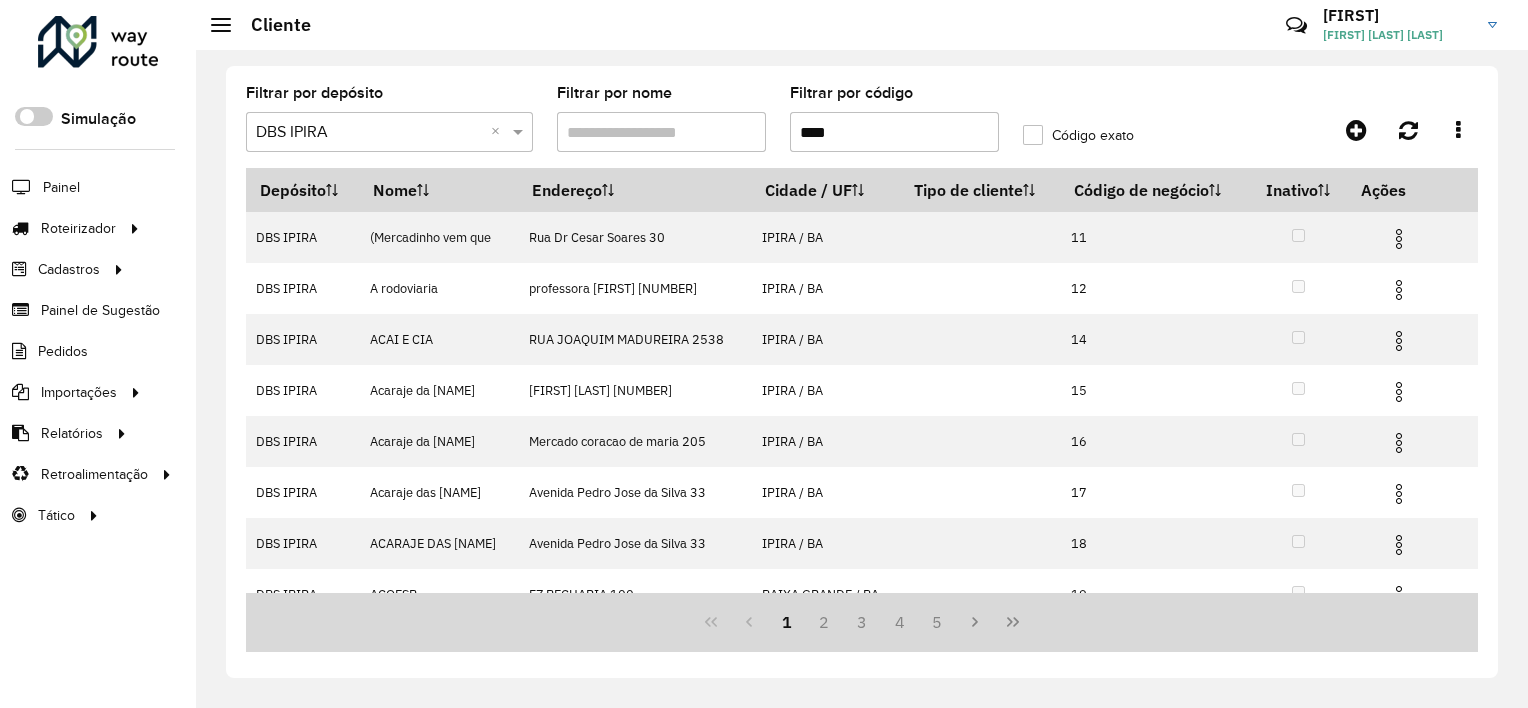 type on "****" 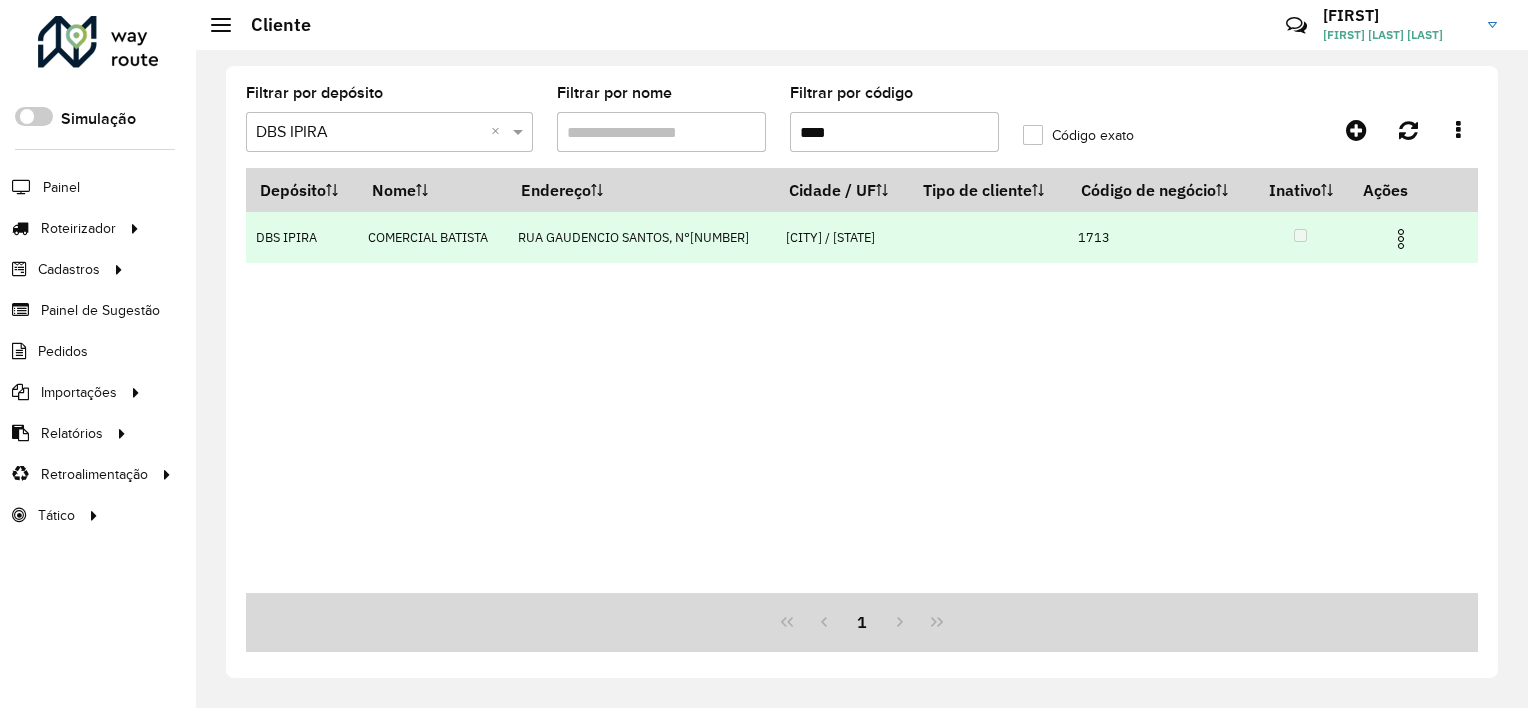 click at bounding box center [1401, 239] 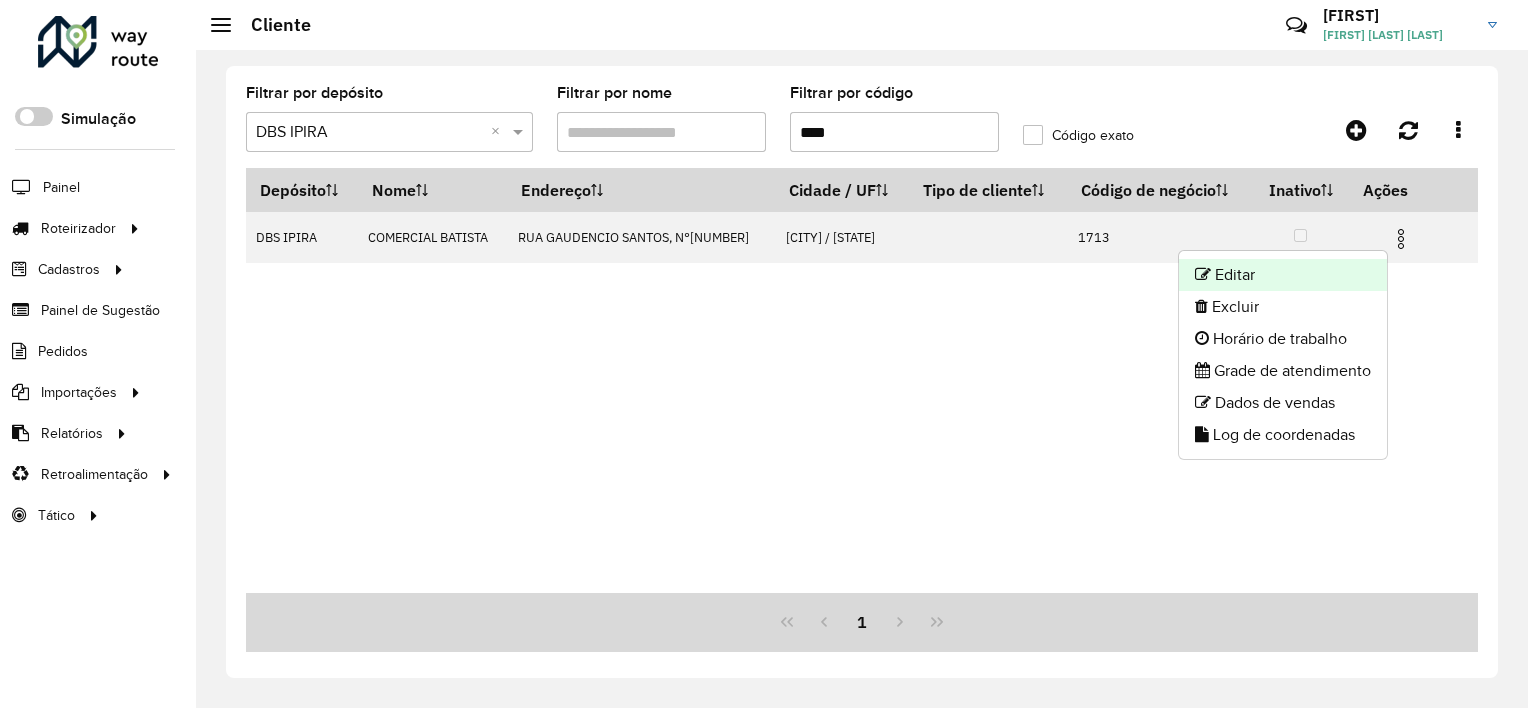 click on "Editar" 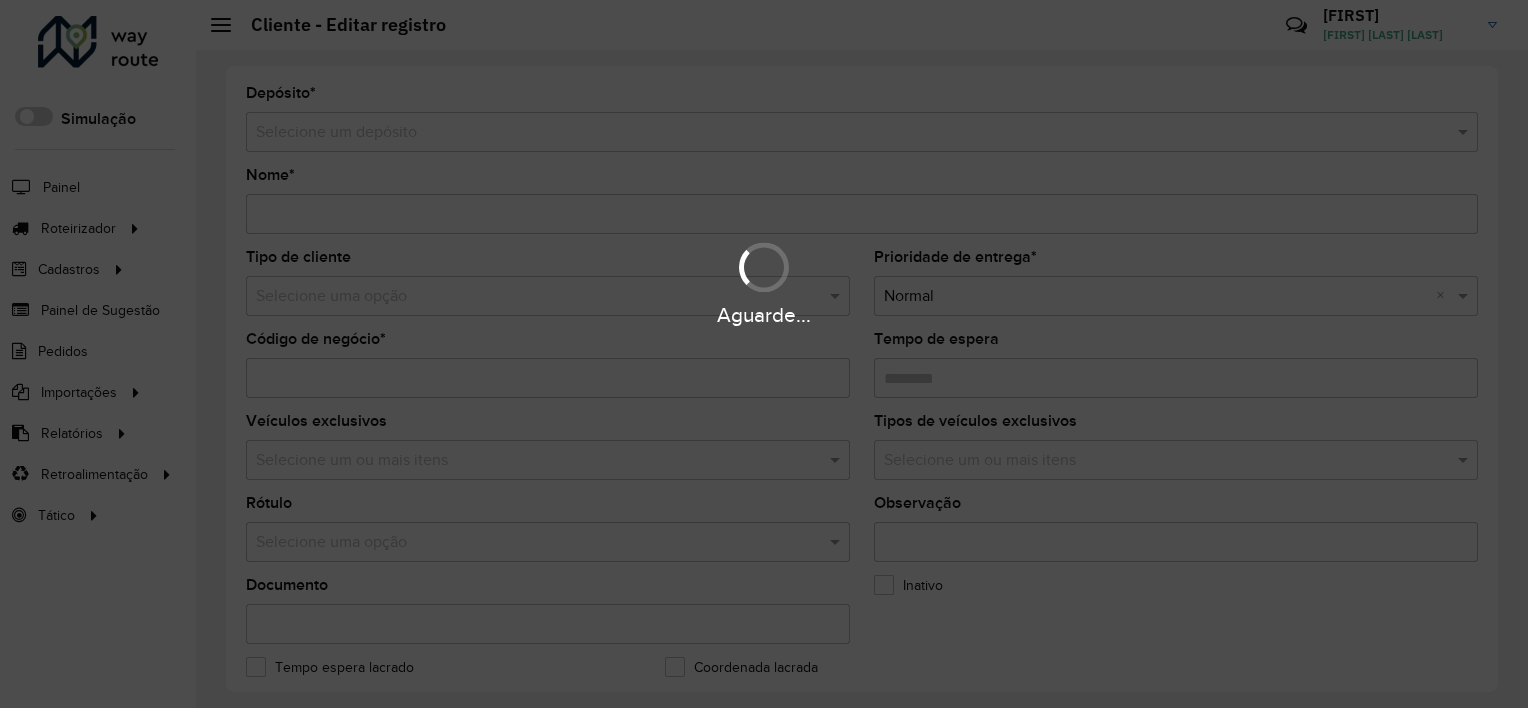 type on "**********" 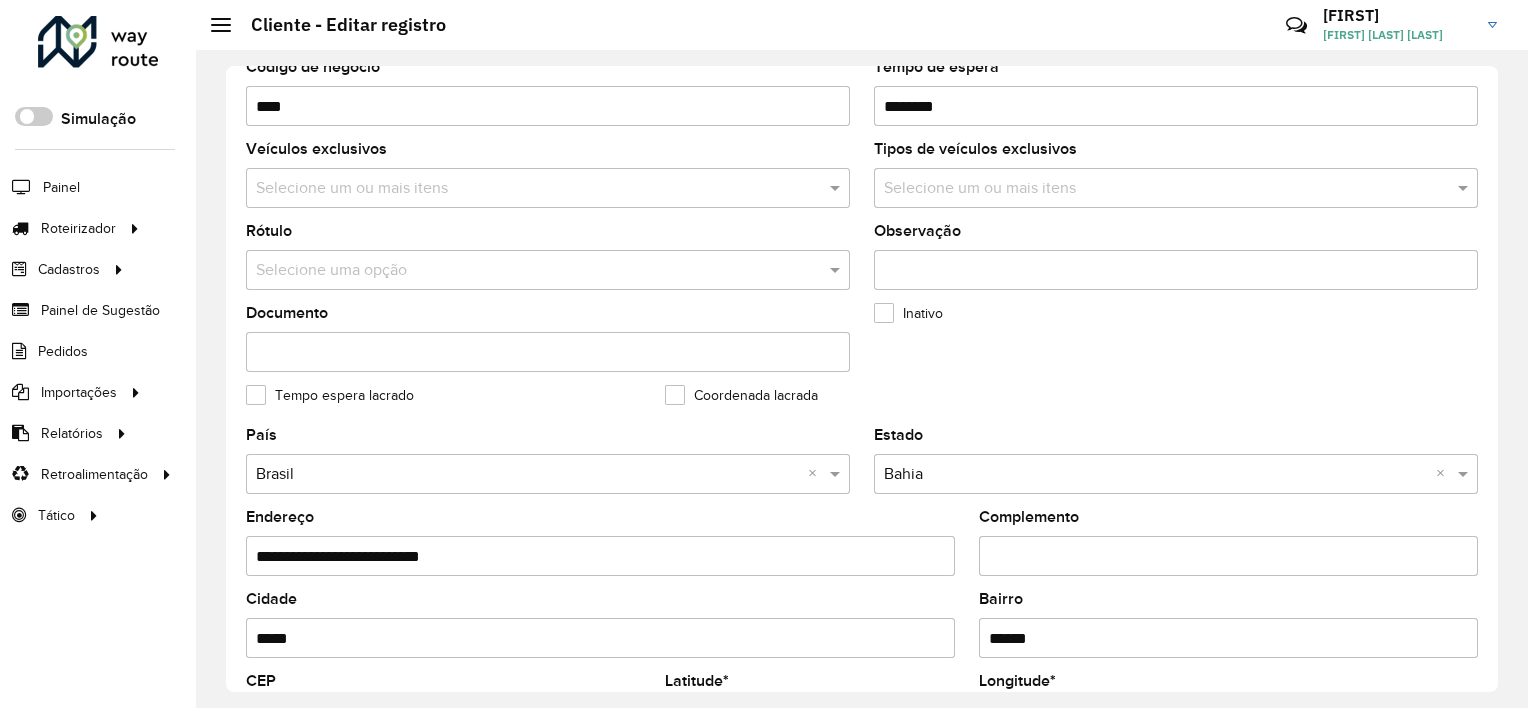 scroll, scrollTop: 0, scrollLeft: 0, axis: both 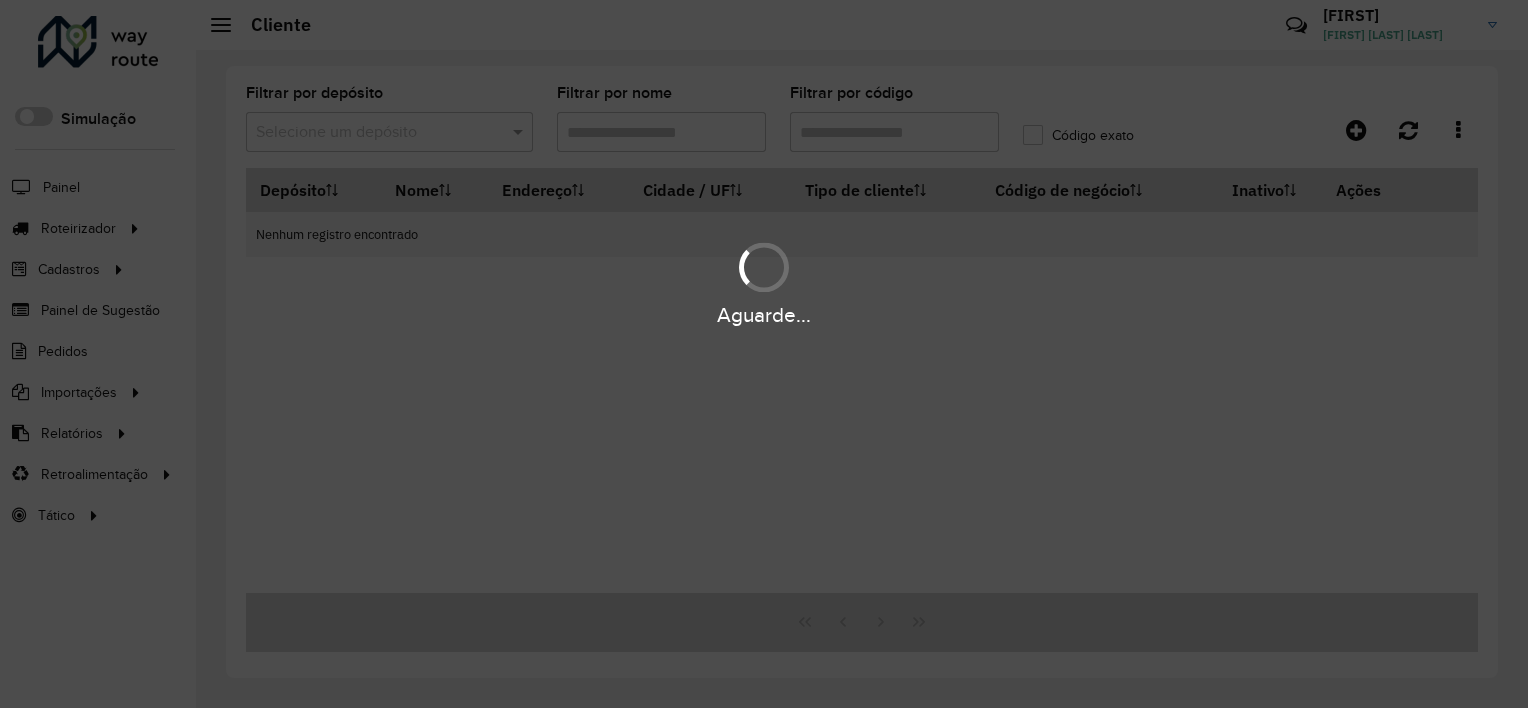 type on "****" 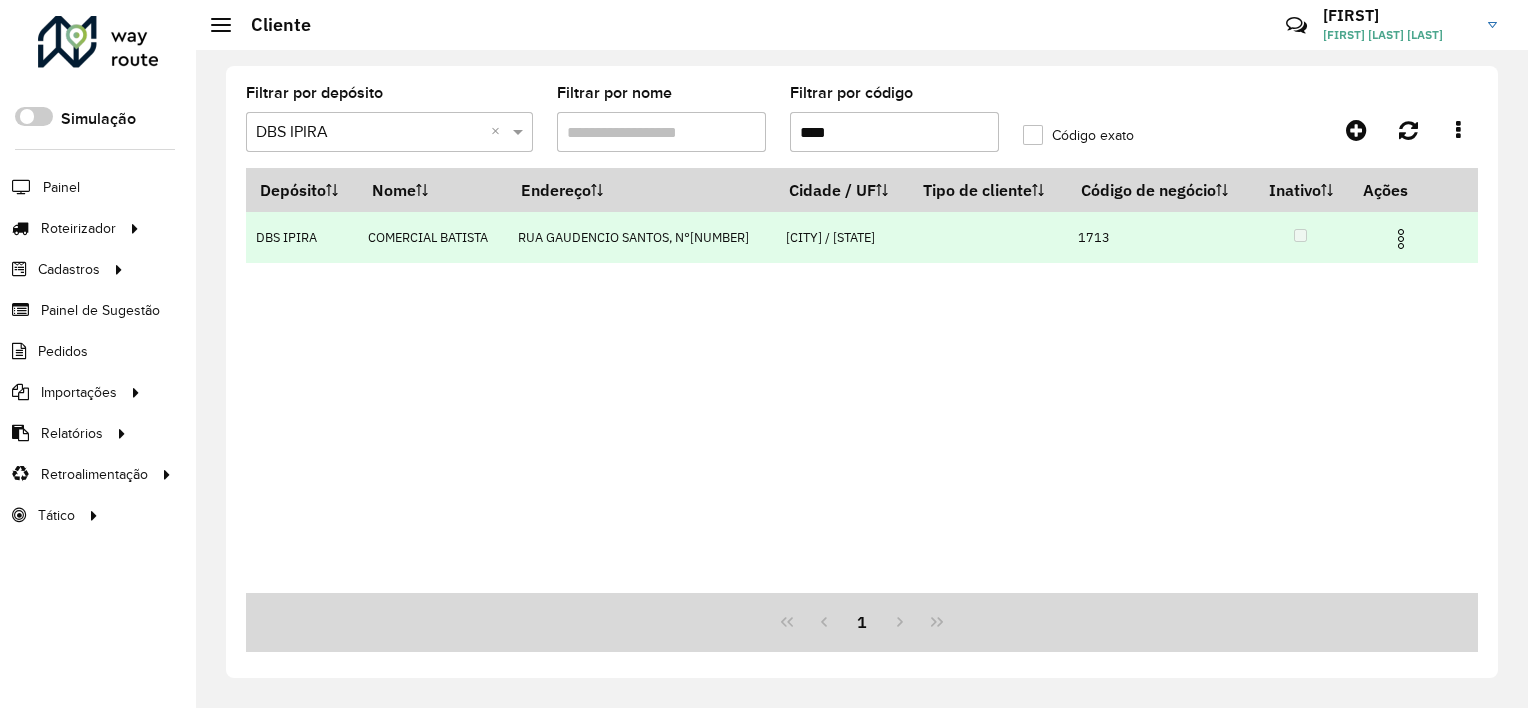 click on "RUA GAUDENCIO SANTOS, N°511" at bounding box center (642, 237) 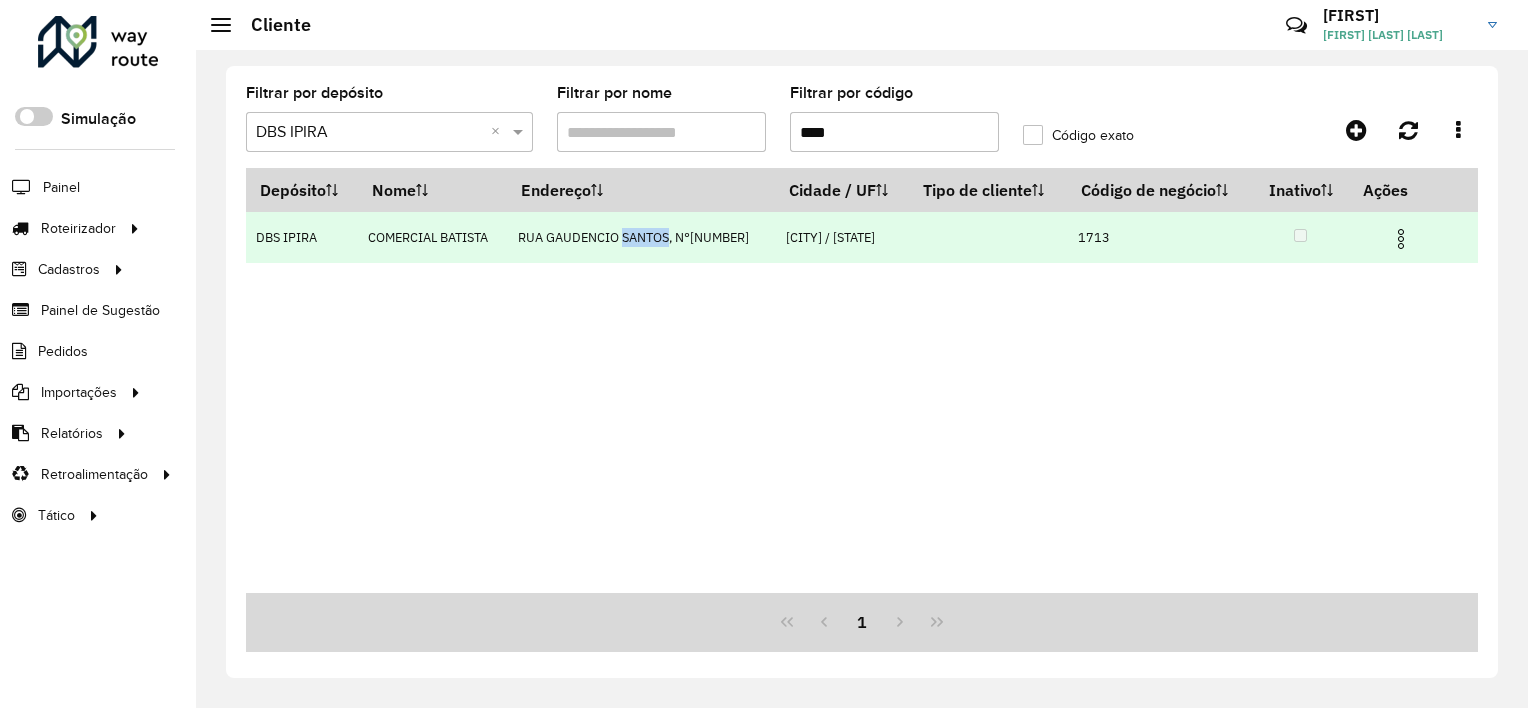 click on "RUA GAUDENCIO SANTOS, N°511" at bounding box center [642, 237] 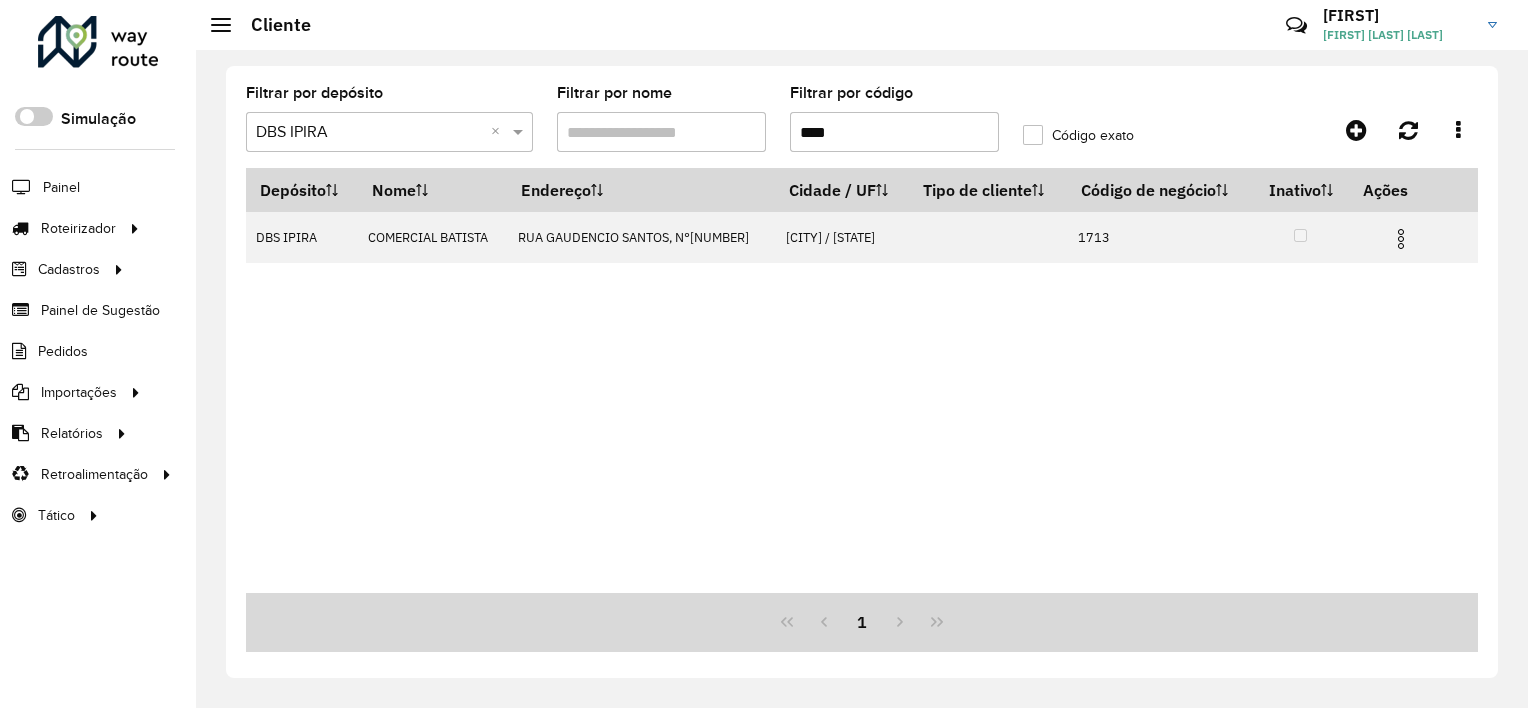 drag, startPoint x: 656, startPoint y: 232, endPoint x: 668, endPoint y: 311, distance: 79.9062 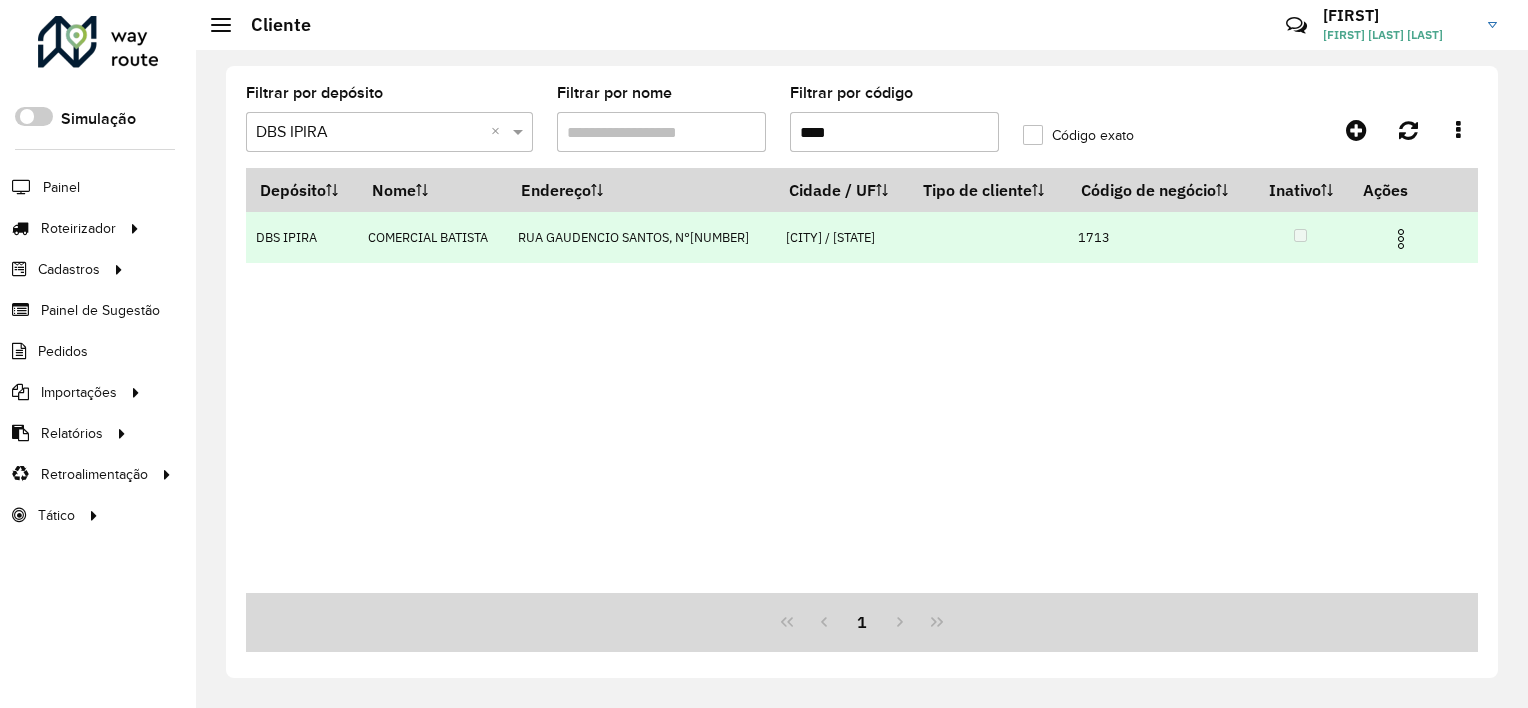 click on "RUA GAUDENCIO SANTOS, N°511" at bounding box center [642, 237] 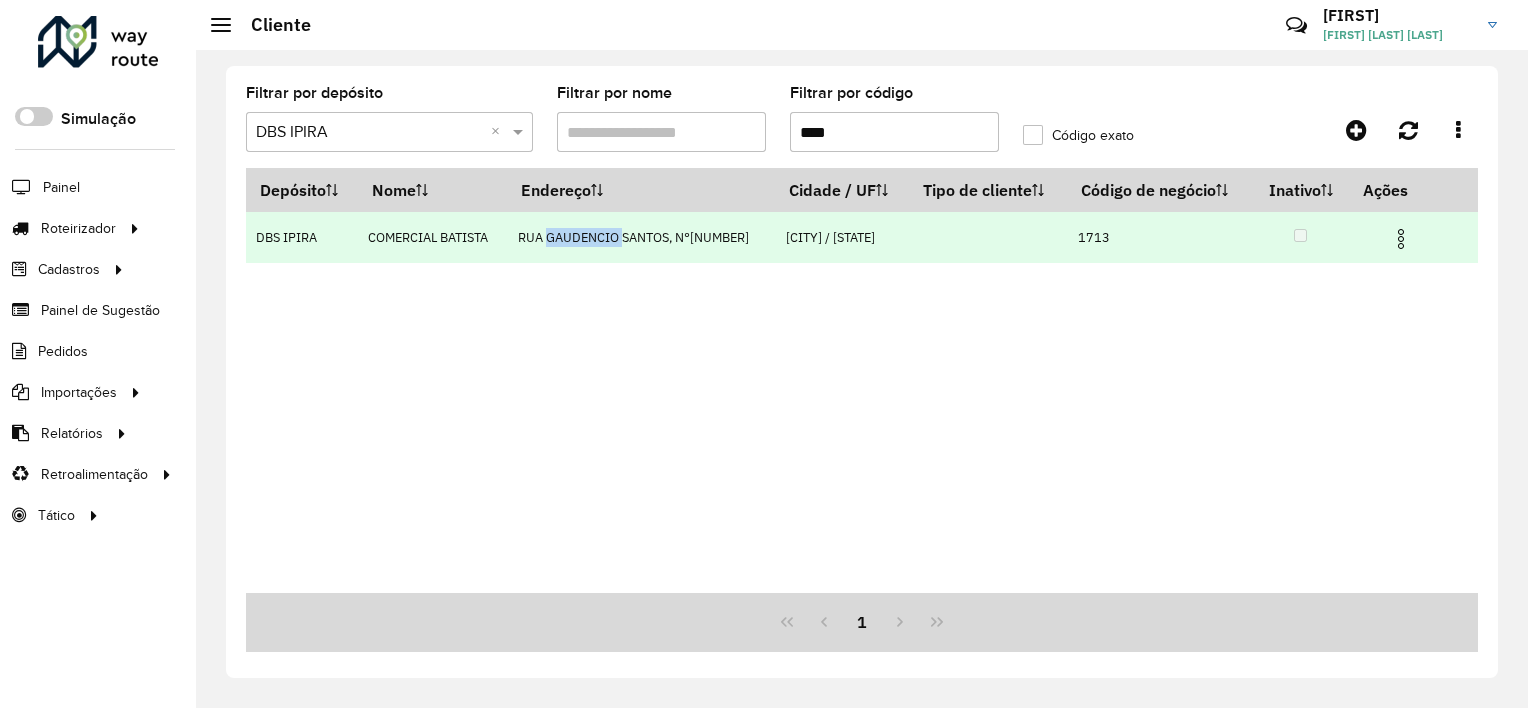 click on "RUA GAUDENCIO SANTOS, N°511" at bounding box center [642, 237] 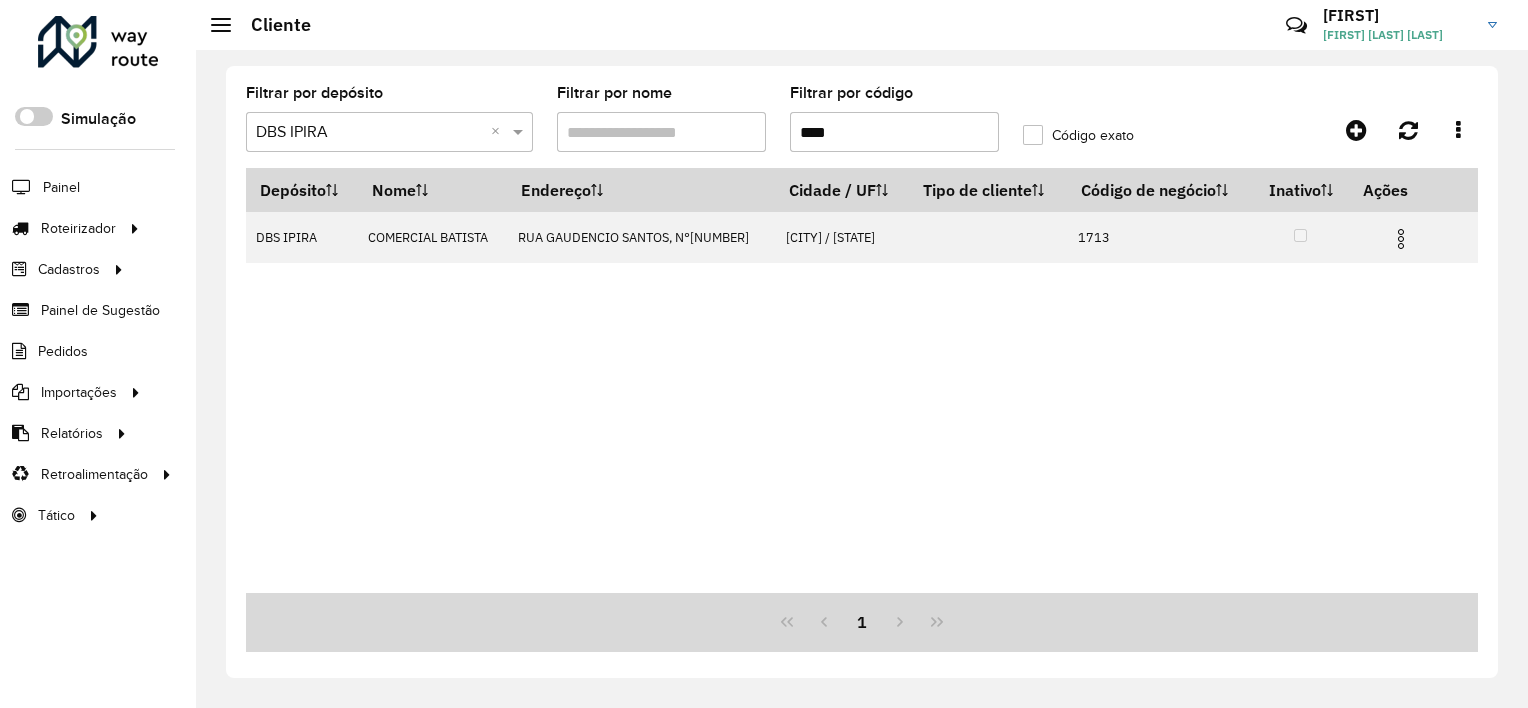 click on "Depósito   Nome   Endereço   Cidade / UF   Tipo de cliente   Código de negócio   Inativo   Ações   DBS IPIRA   COMERCIAL BATISTA  RUA GAUDENCIO SANTOS, N°511  IPIRÁ / BA      1713" at bounding box center [862, 380] 